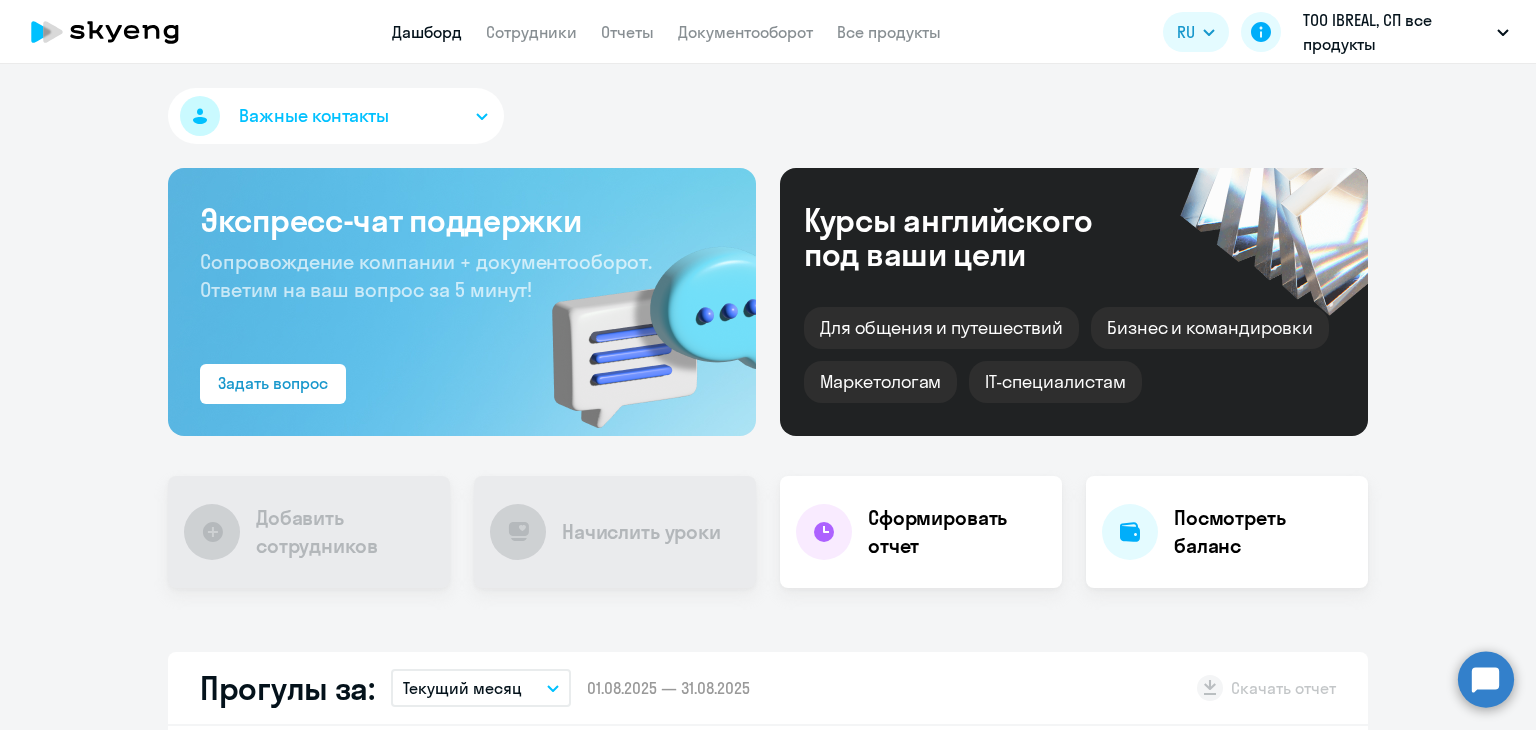 scroll, scrollTop: 0, scrollLeft: 0, axis: both 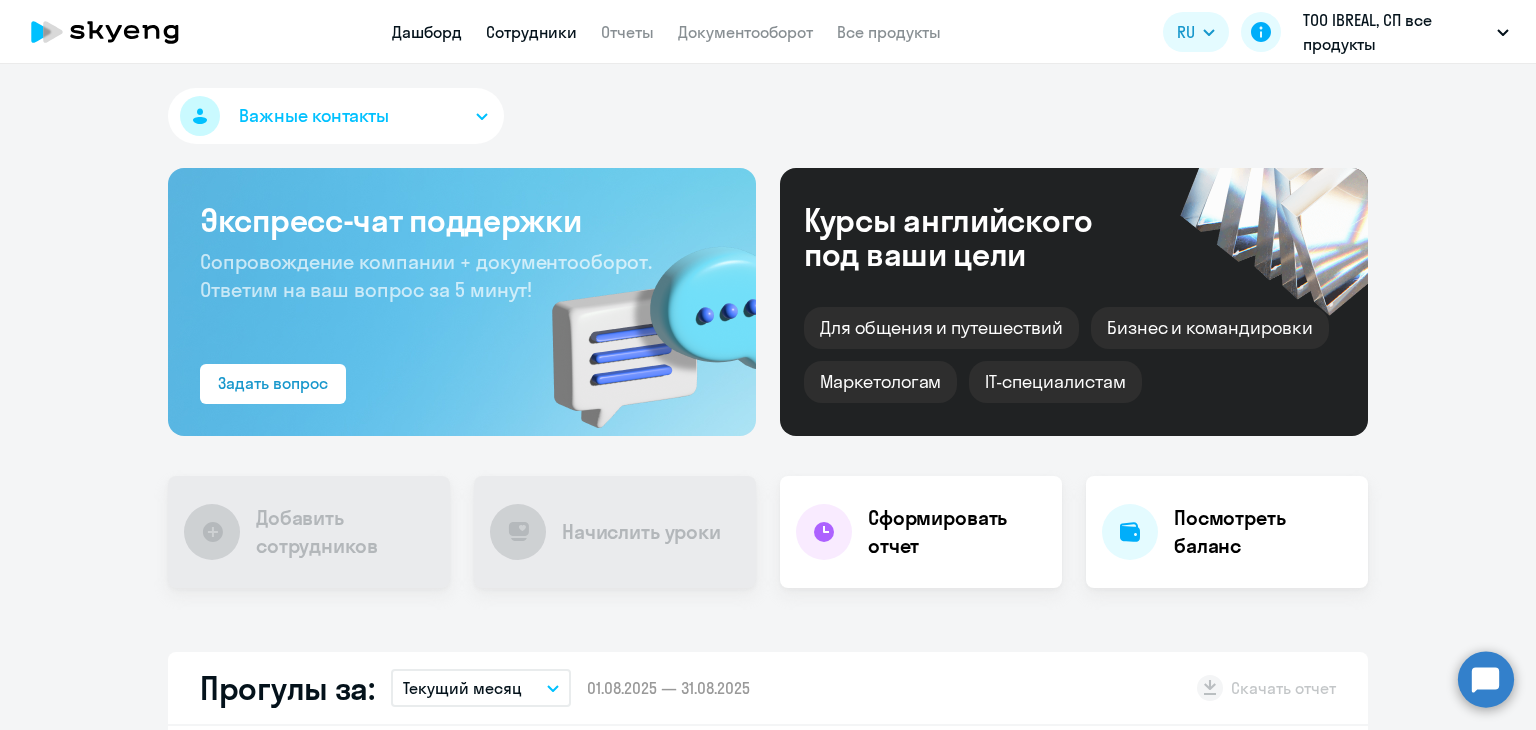 drag, startPoint x: 0, startPoint y: 0, endPoint x: 553, endPoint y: 21, distance: 553.3986 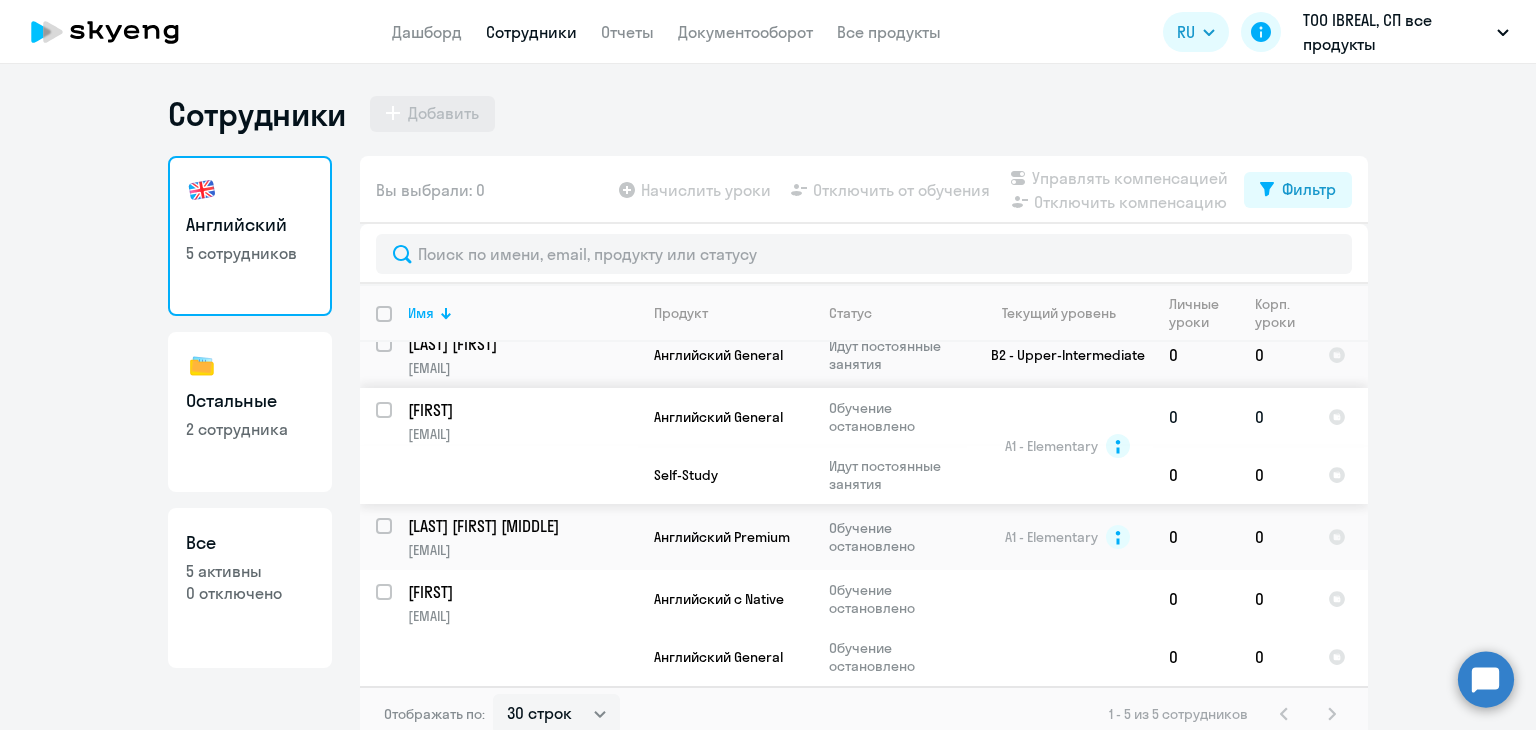scroll, scrollTop: 142, scrollLeft: 0, axis: vertical 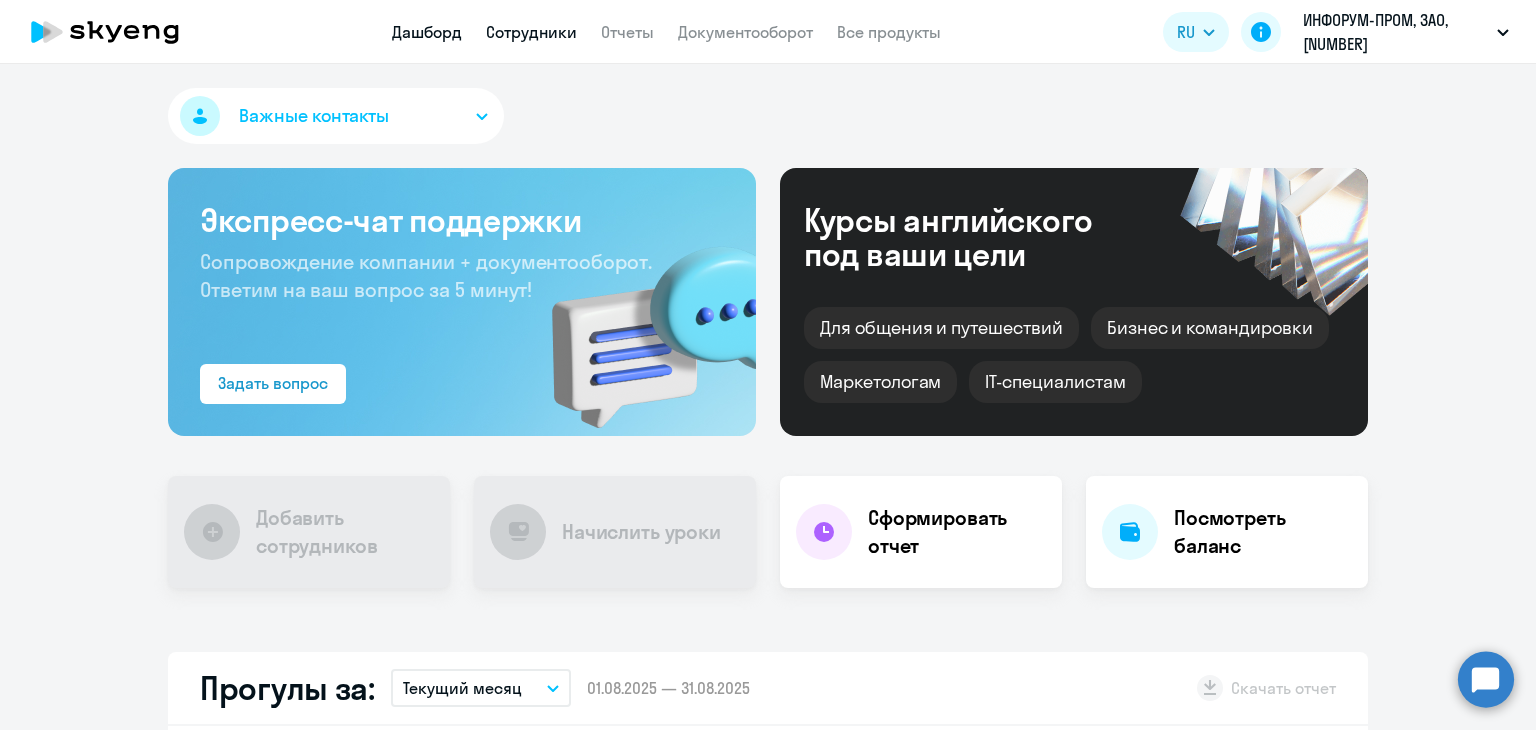 select on "30" 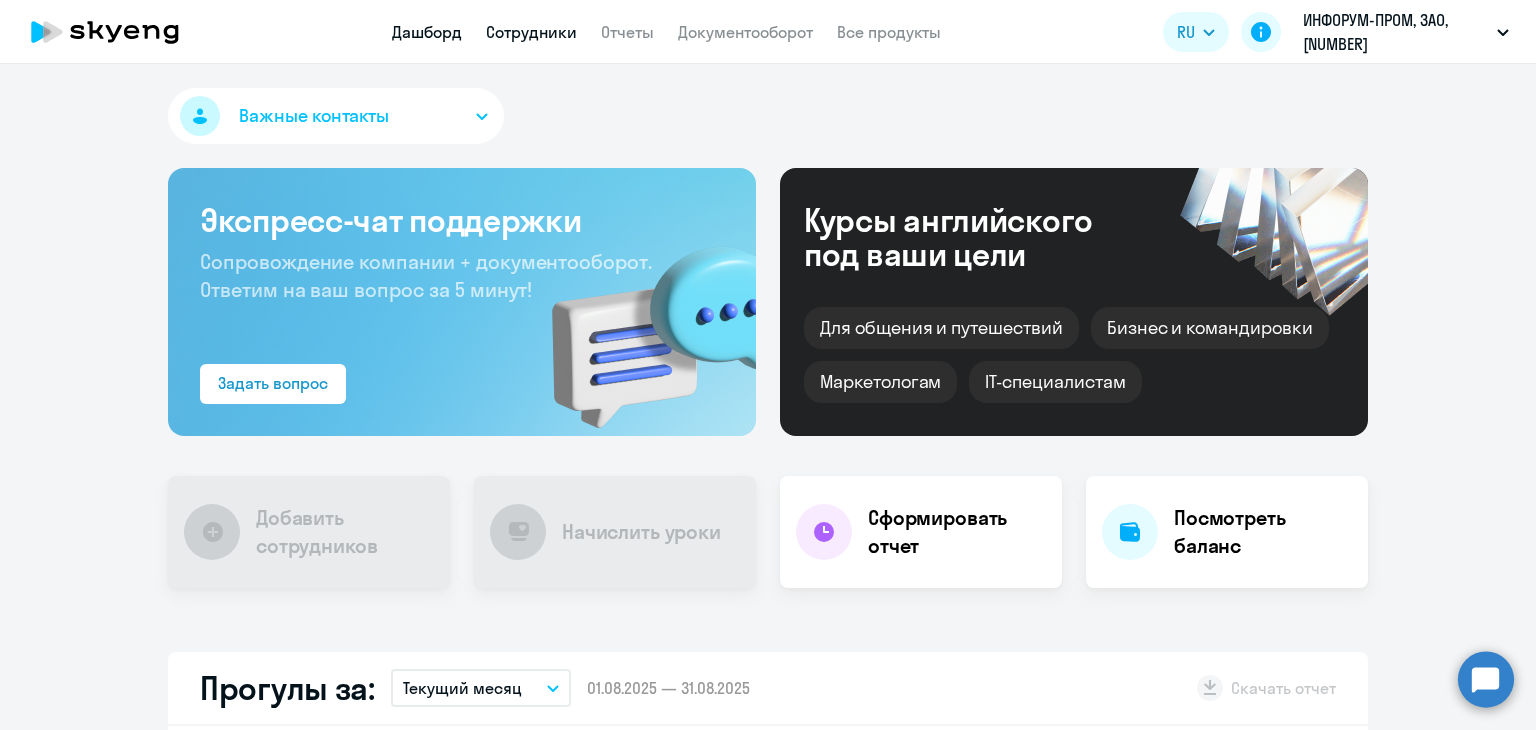 click on "Сотрудники" at bounding box center (531, 32) 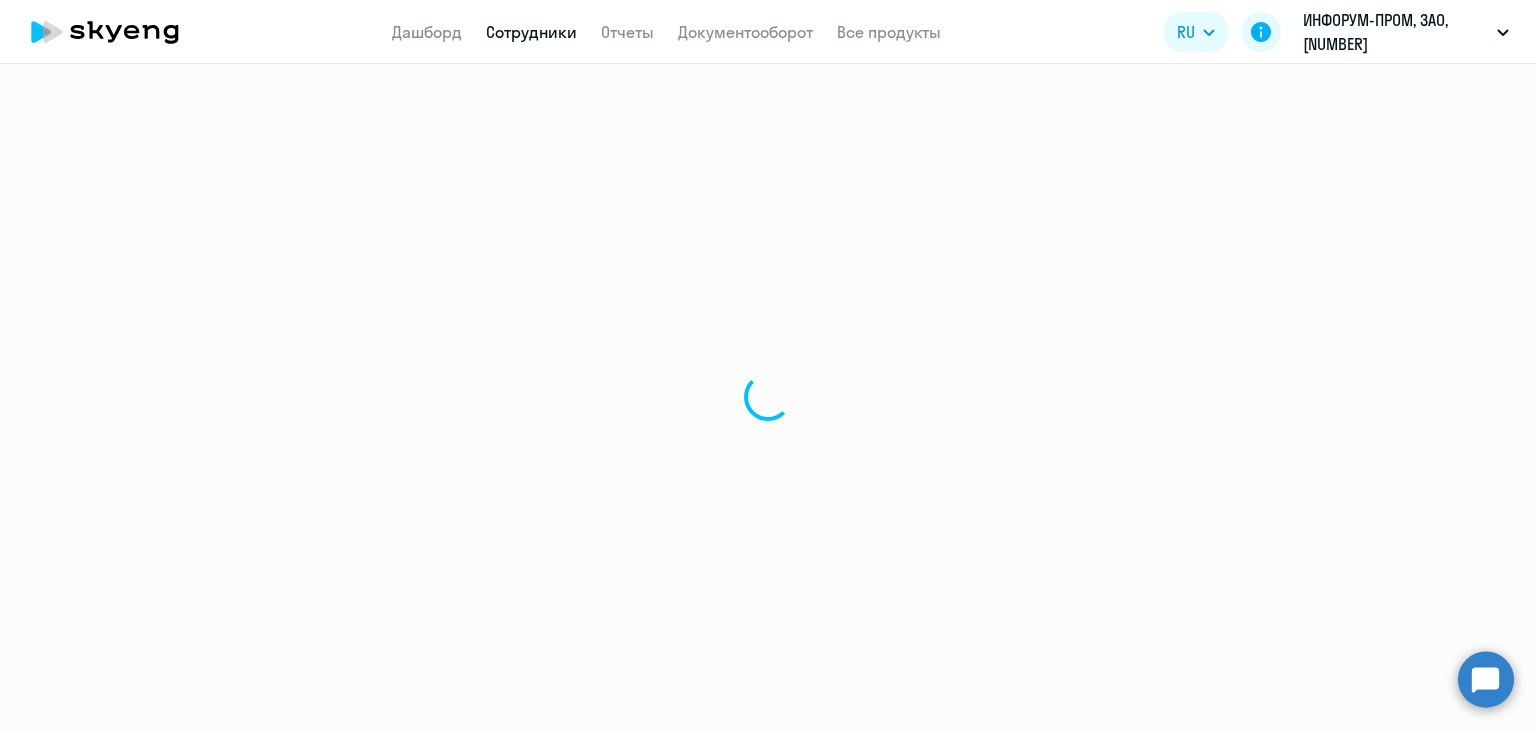 select on "30" 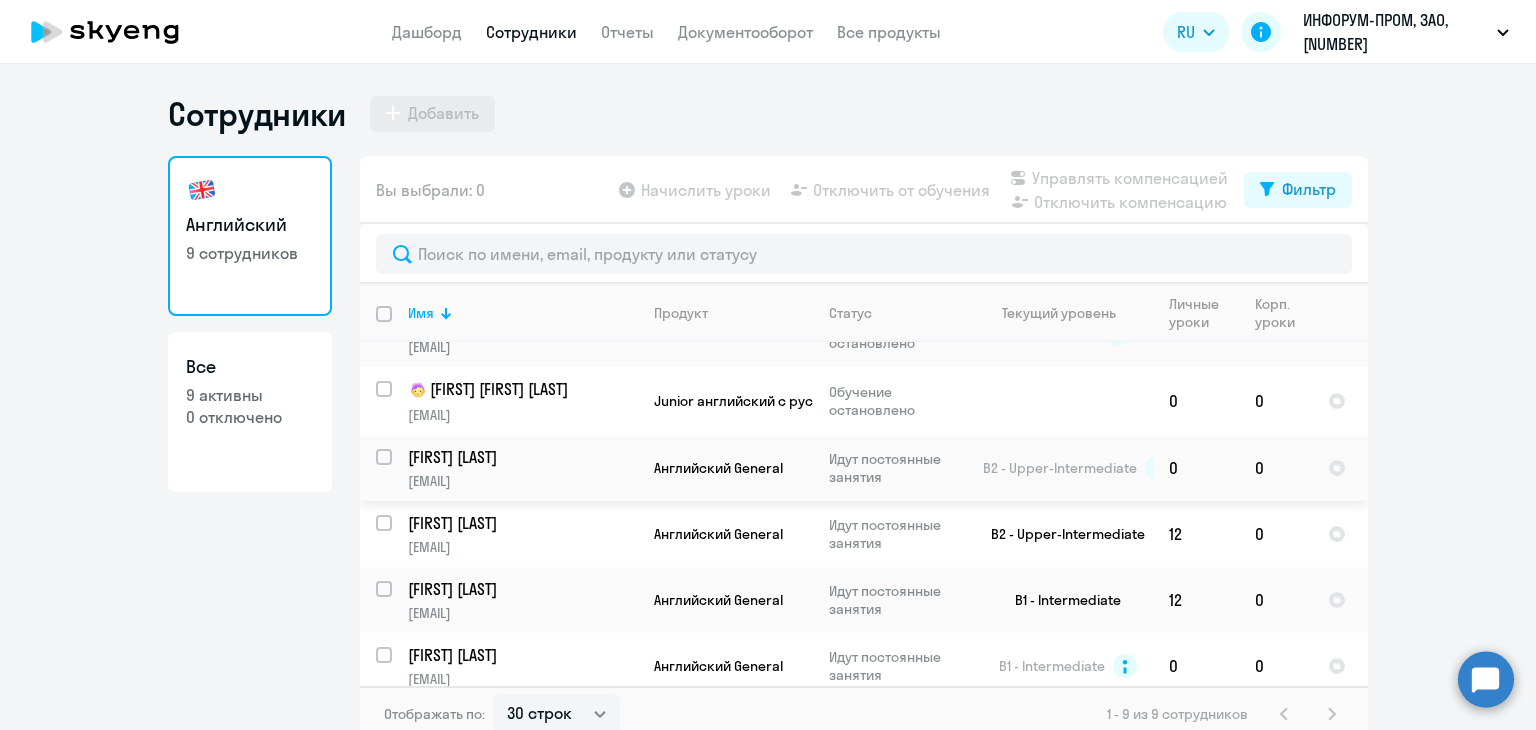 scroll, scrollTop: 257, scrollLeft: 0, axis: vertical 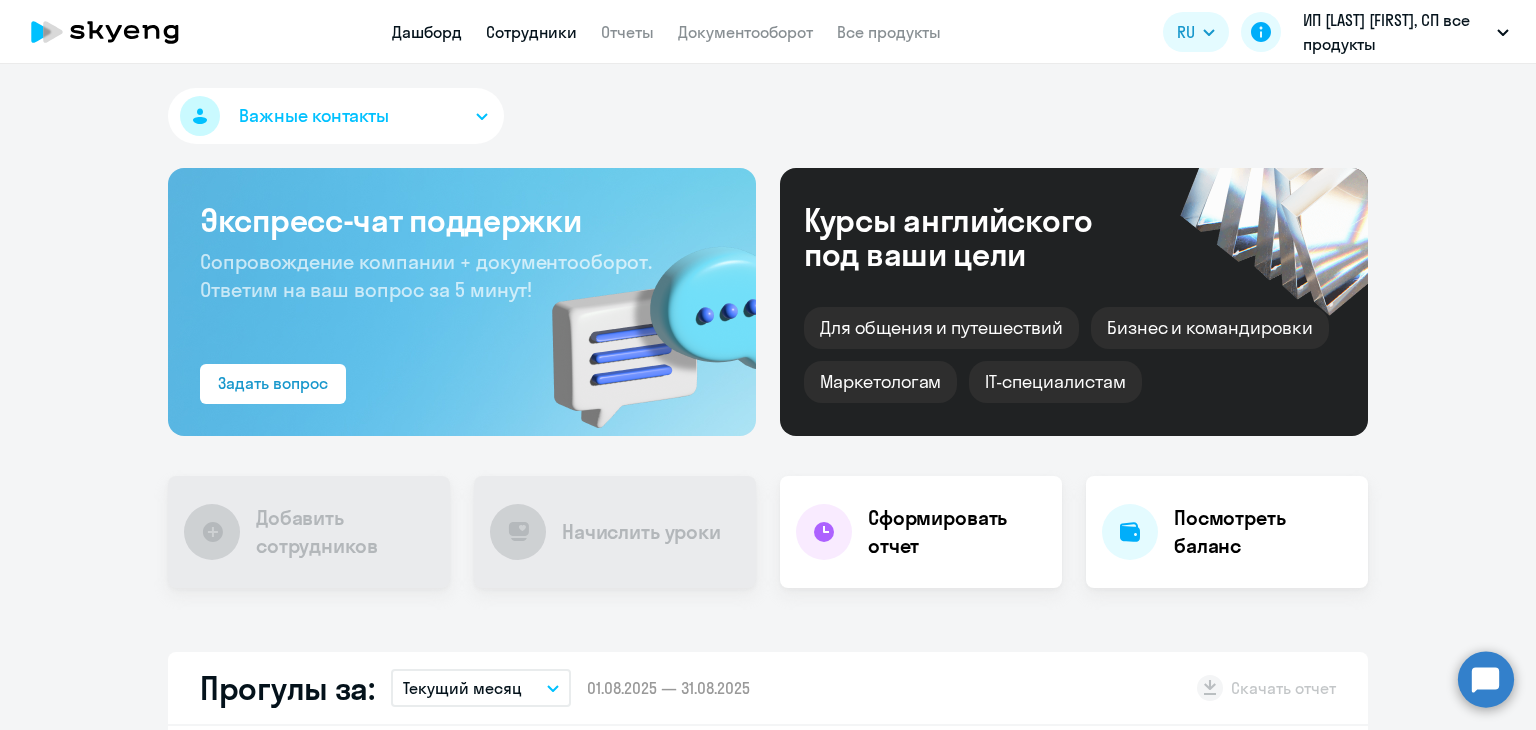 click on "Сотрудники" at bounding box center [531, 32] 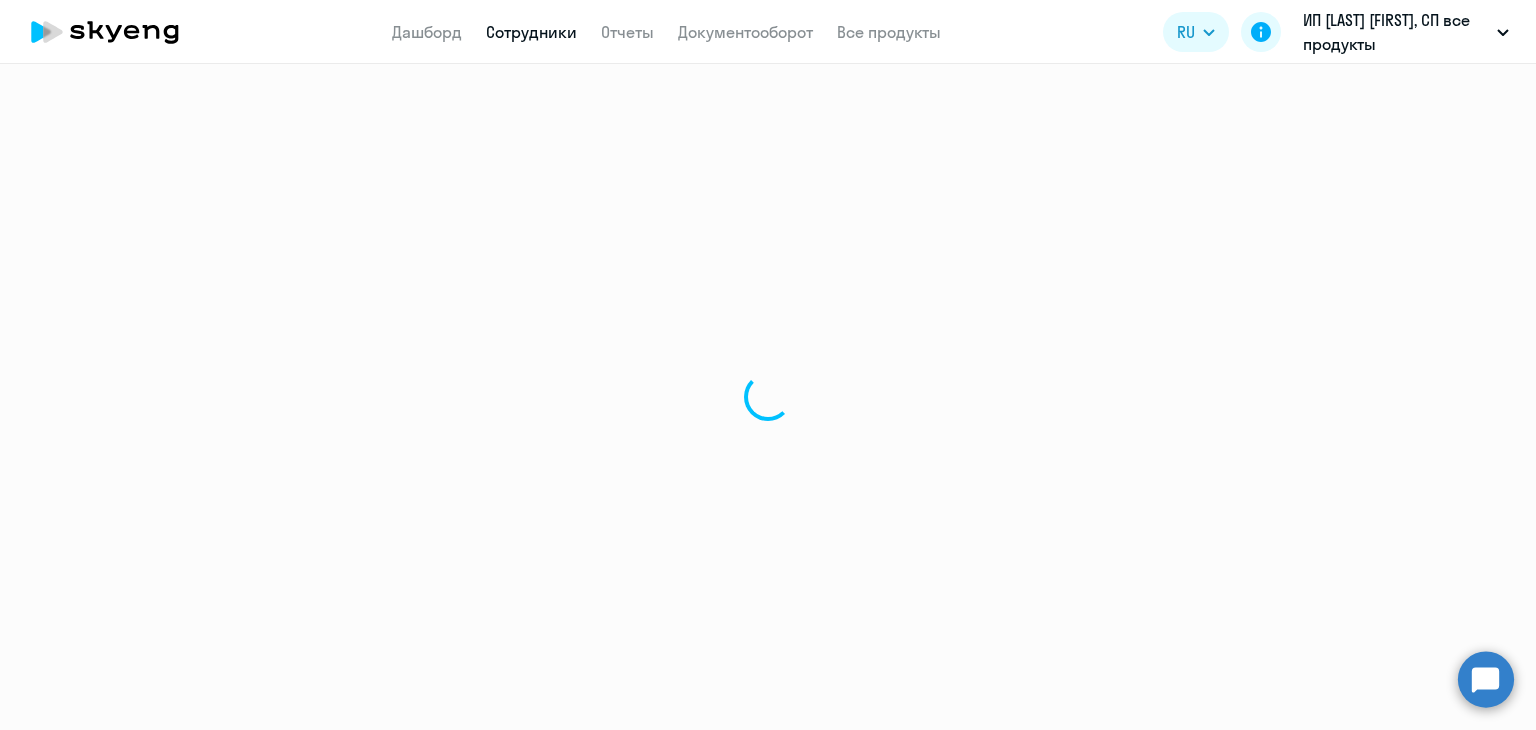 select on "30" 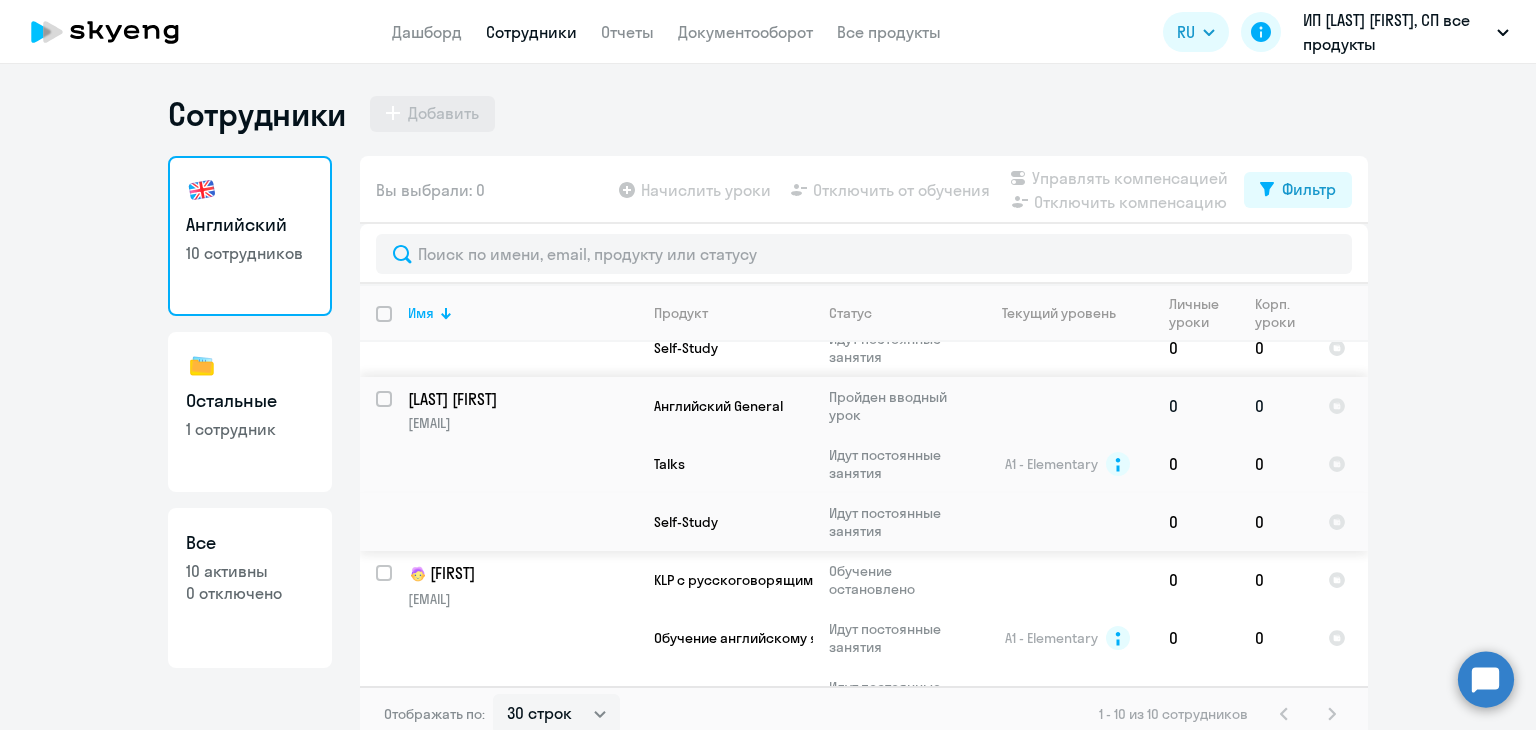 scroll, scrollTop: 696, scrollLeft: 0, axis: vertical 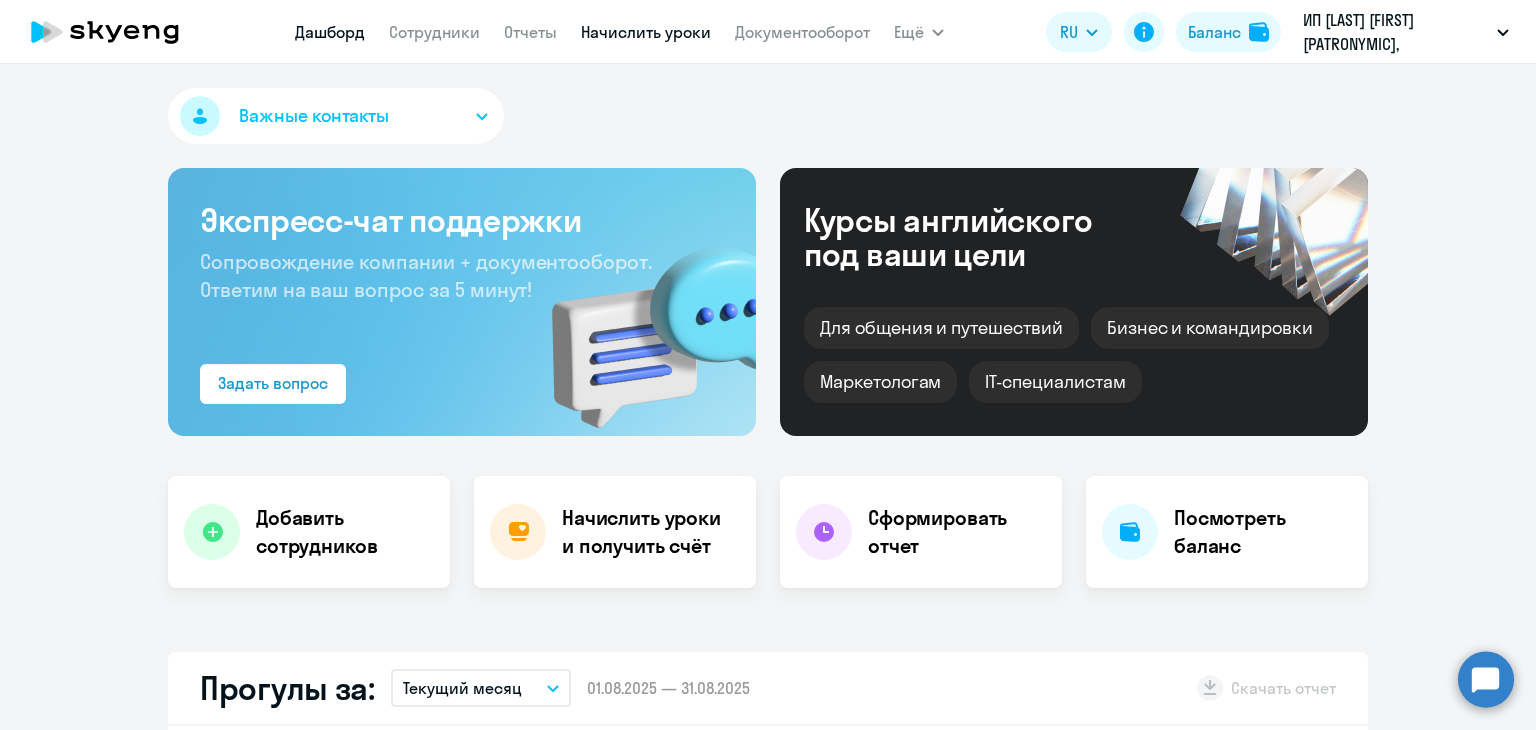 click on "Начислить уроки" at bounding box center [646, 32] 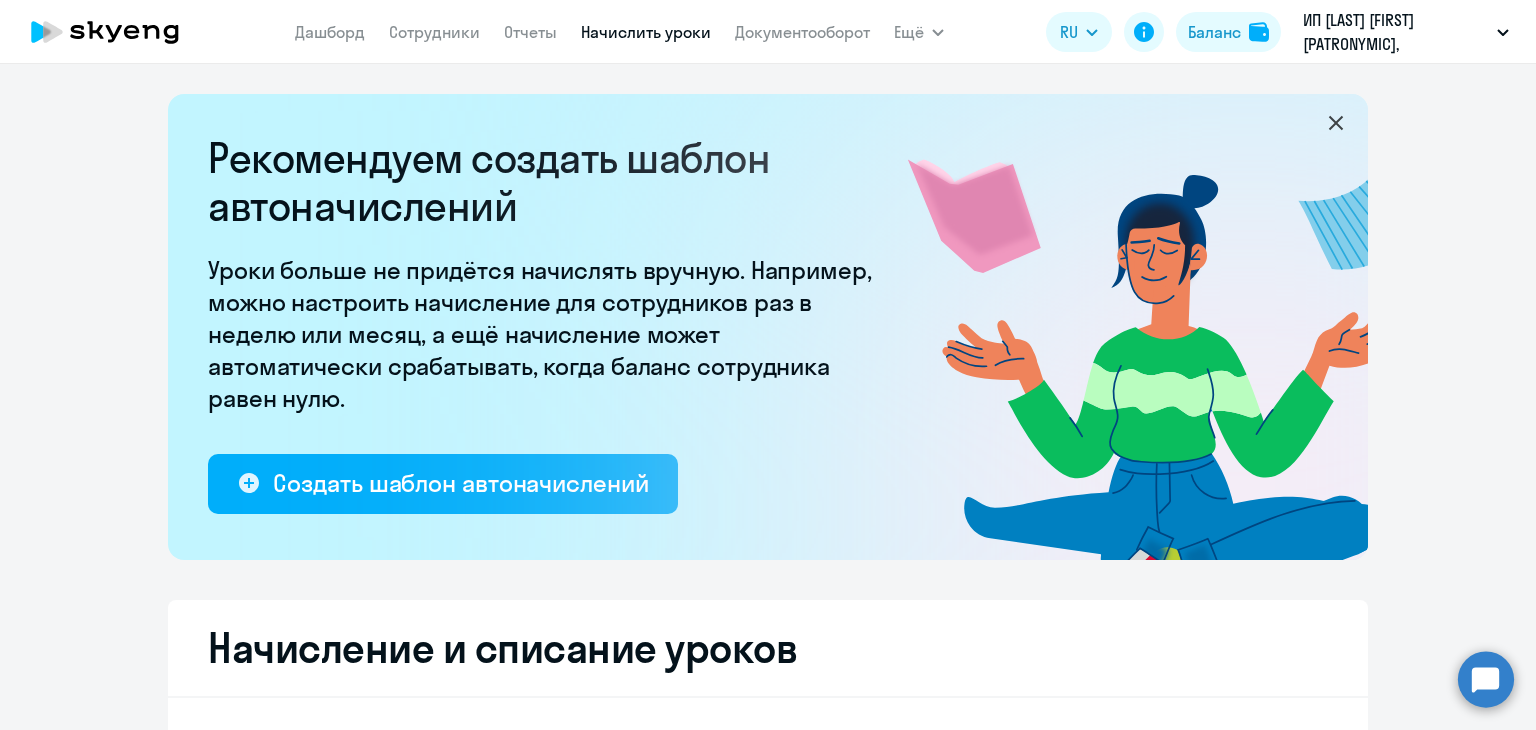 select on "10" 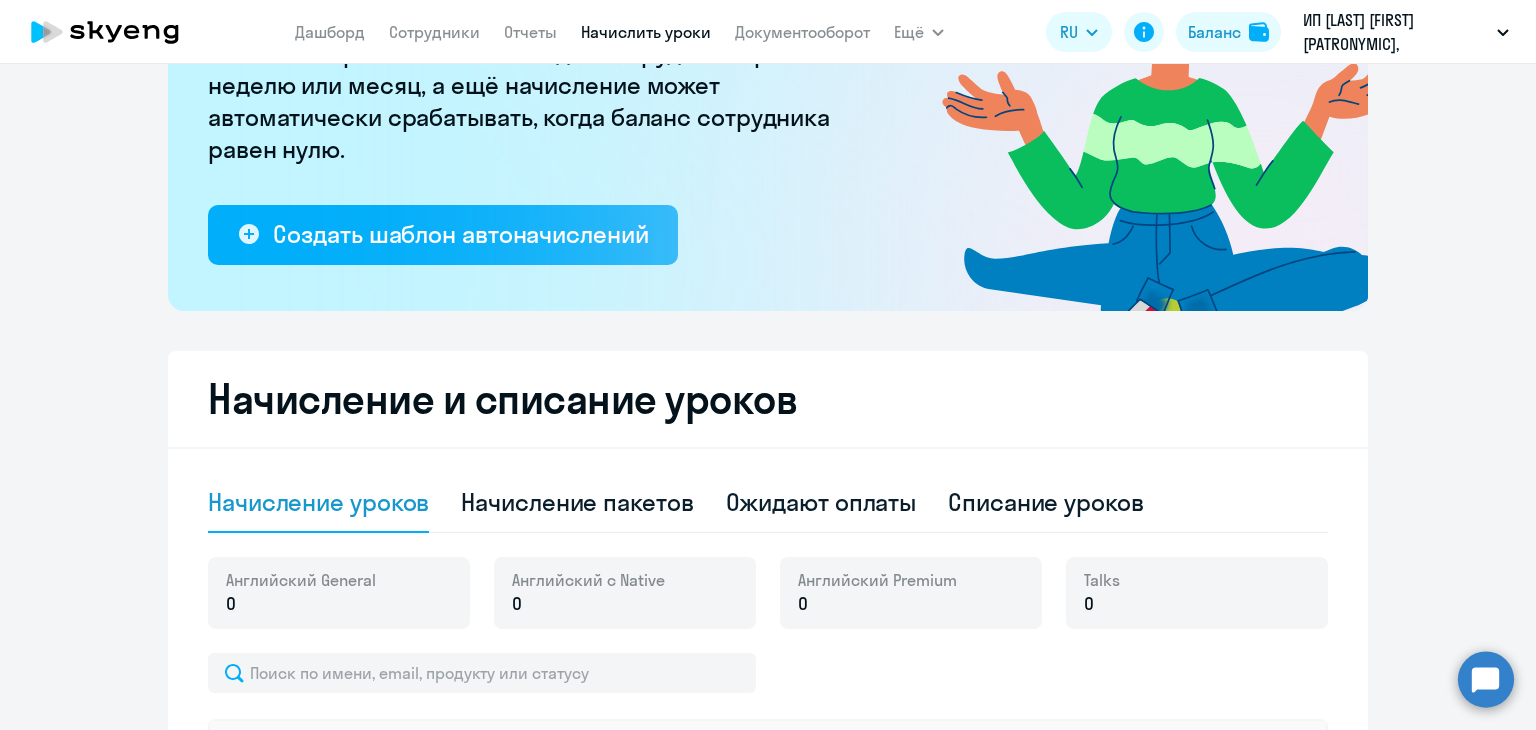 scroll, scrollTop: 400, scrollLeft: 0, axis: vertical 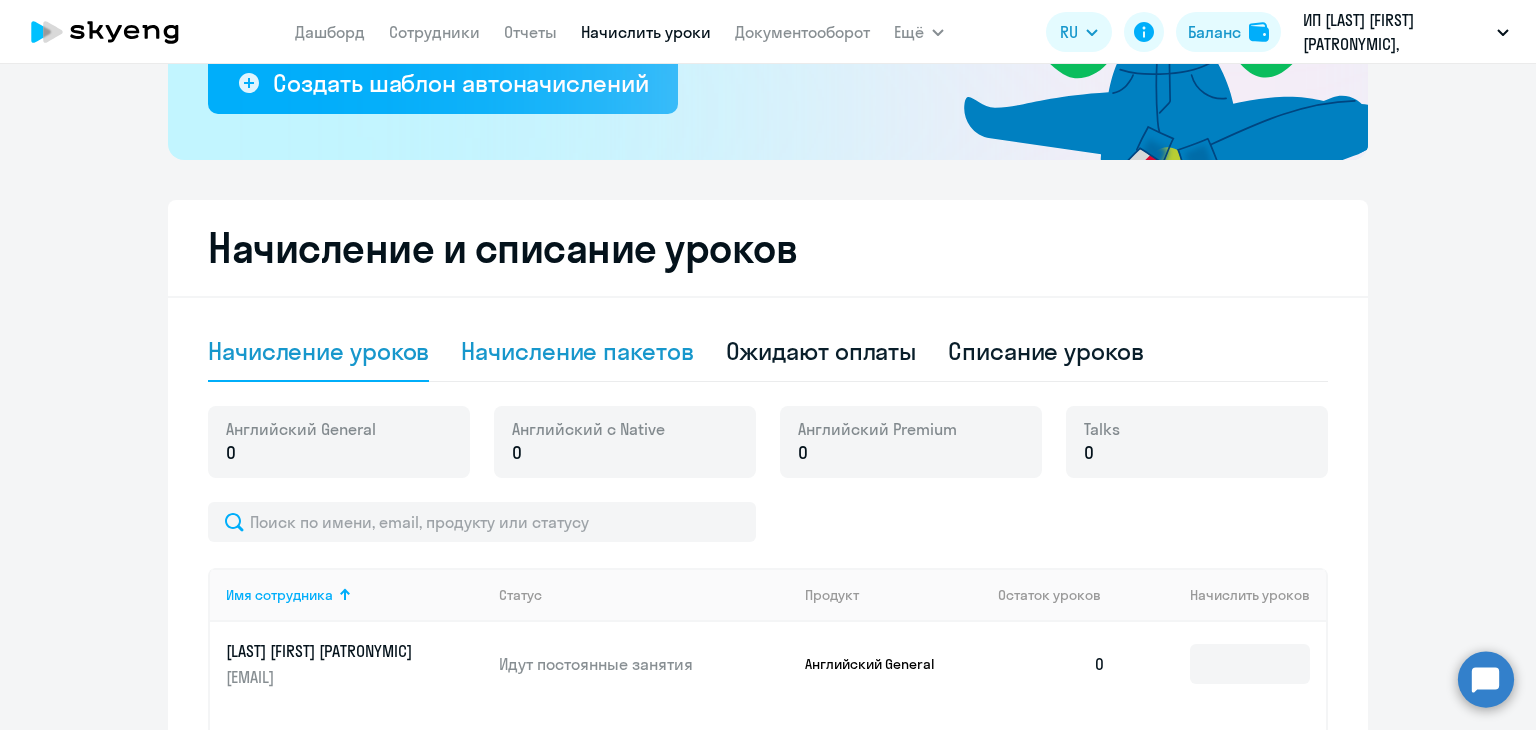 click on "Начисление пакетов" 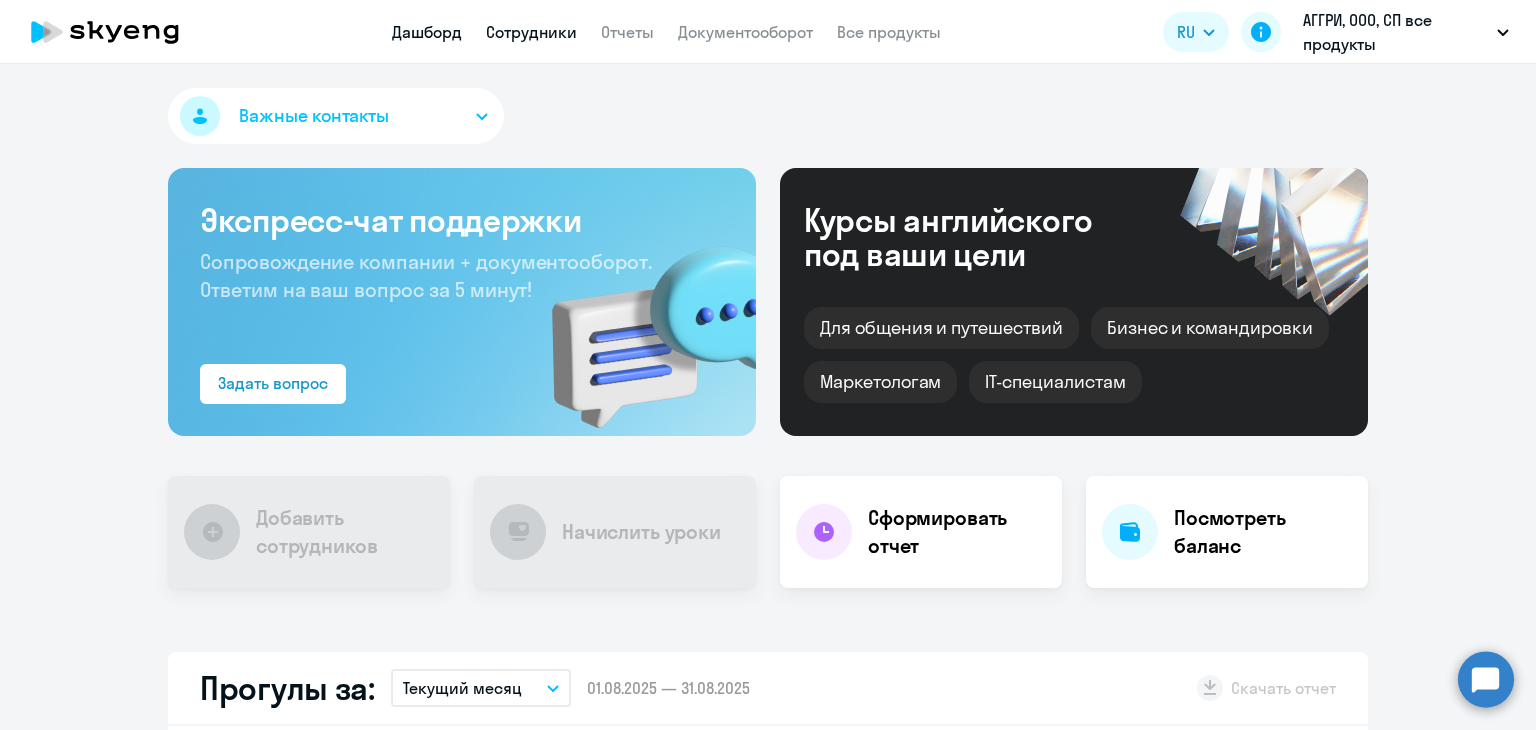 scroll, scrollTop: 0, scrollLeft: 0, axis: both 